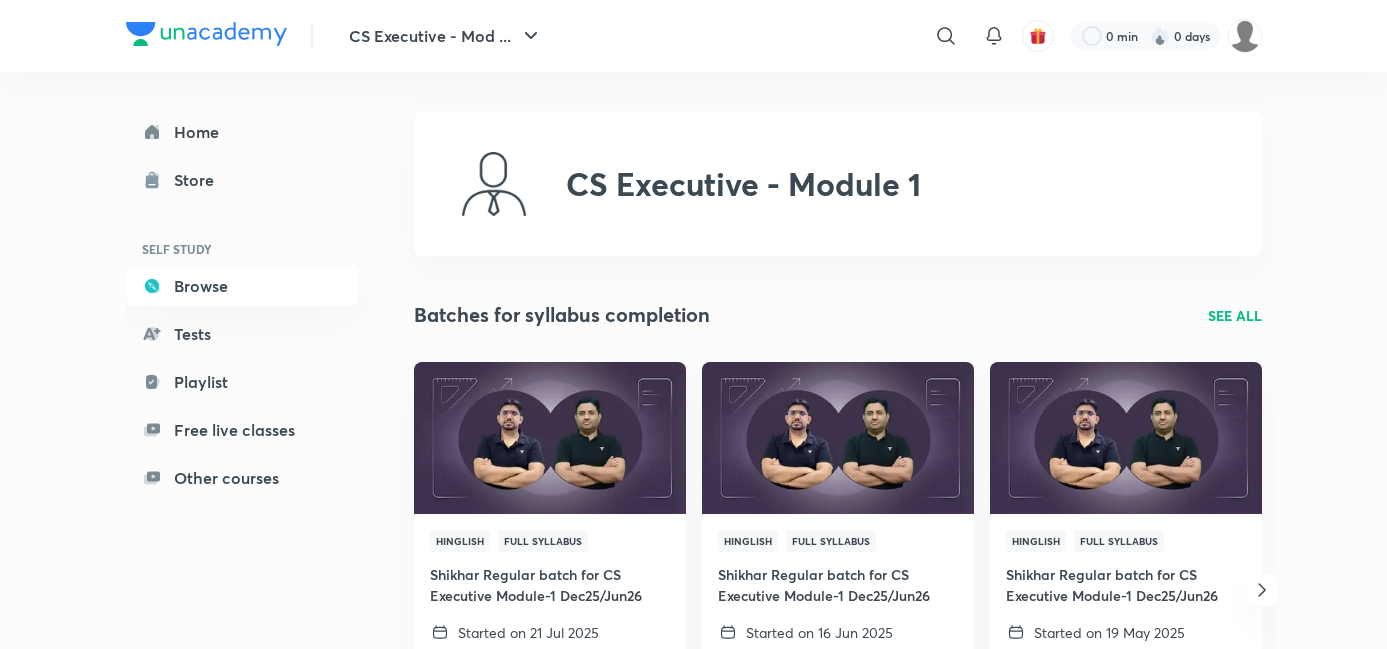 scroll, scrollTop: 0, scrollLeft: 0, axis: both 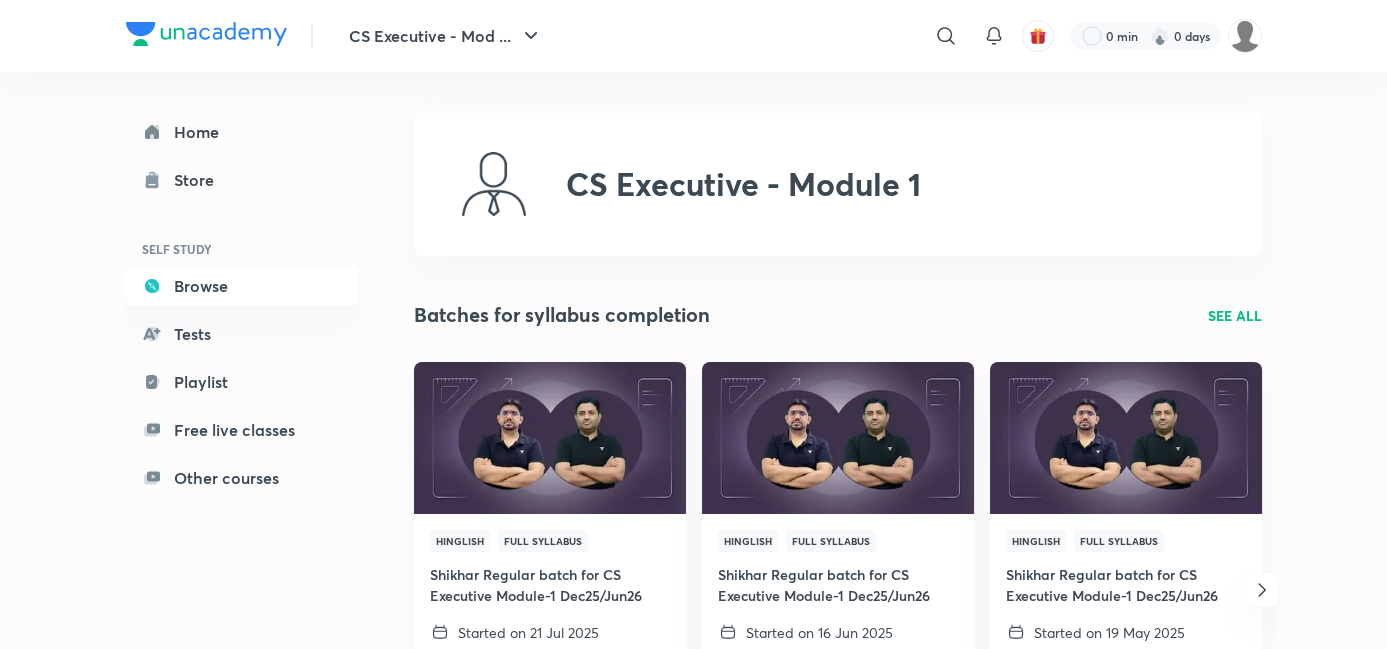 click on "Started on [DATE] Morning & evening classes [PERSON] View full schedule Started on [DATE] Morning & evening classes [PERSON] and [PERSON] View full schedule Started on [DATE] Morning & evening classes [PERSON] and [PERSON] View full schedule Started on [DATE] Morning & evening classes [PERSON] View full schedule See All CS Executive - Module 1 Educators CS [PERSON] Qualified CS & a Law graduate with 20+years of teaching experience. Mentored 60K+ students & produced 50+ AIRs along with AIR 3, AIR 9 & 10. 11K Followers CA [PERSON] 3K Topics" at bounding box center (838, 1939) 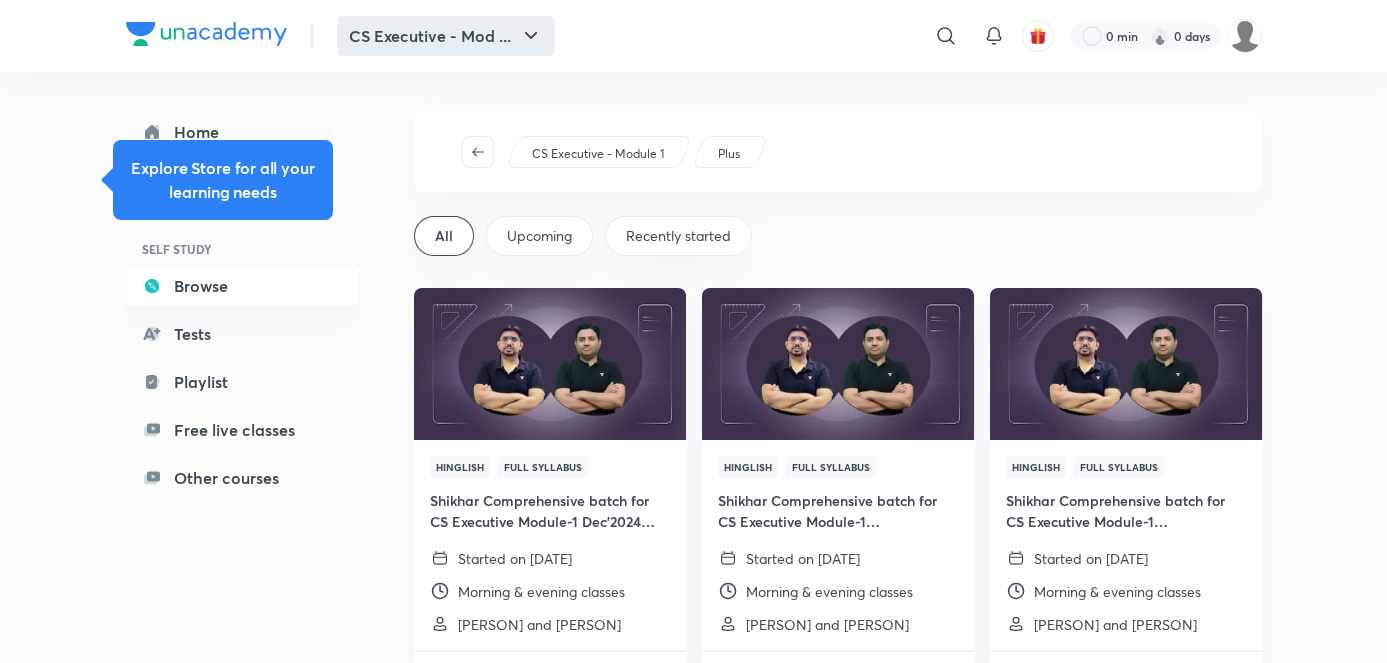 click on "CS Executive - Mod ..." at bounding box center [446, 36] 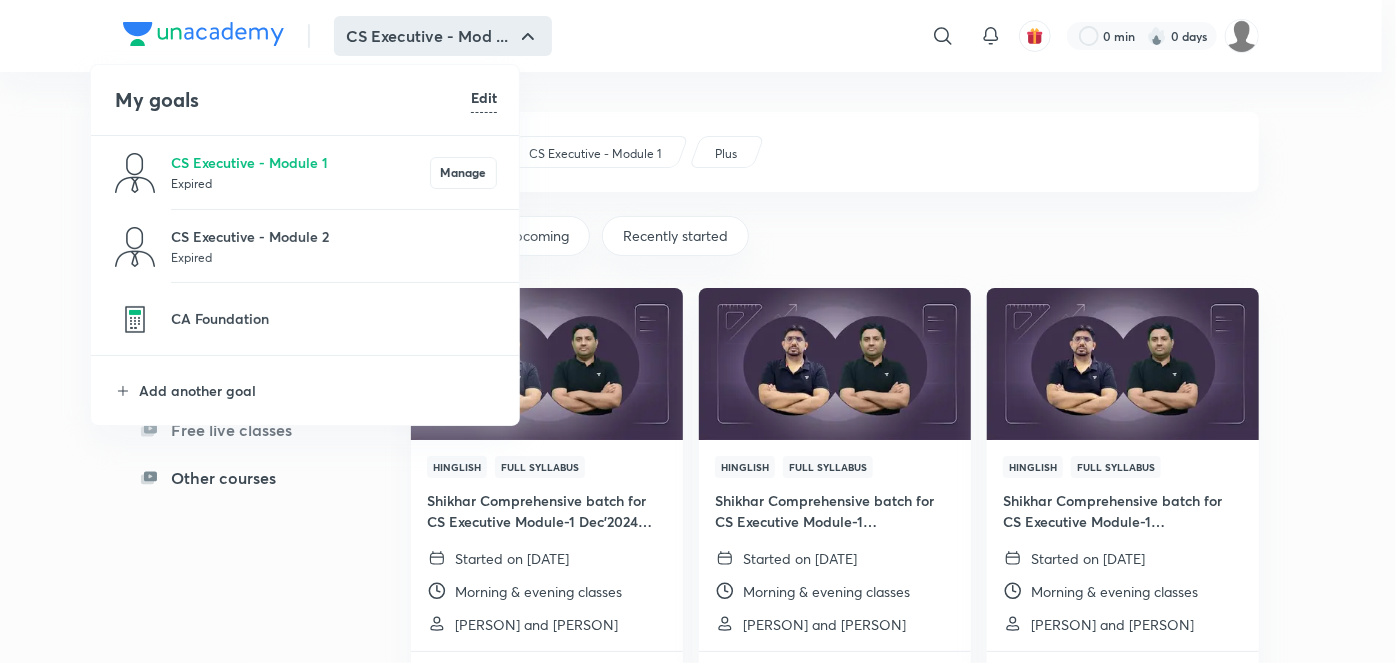 click on "Expired" at bounding box center [334, 257] 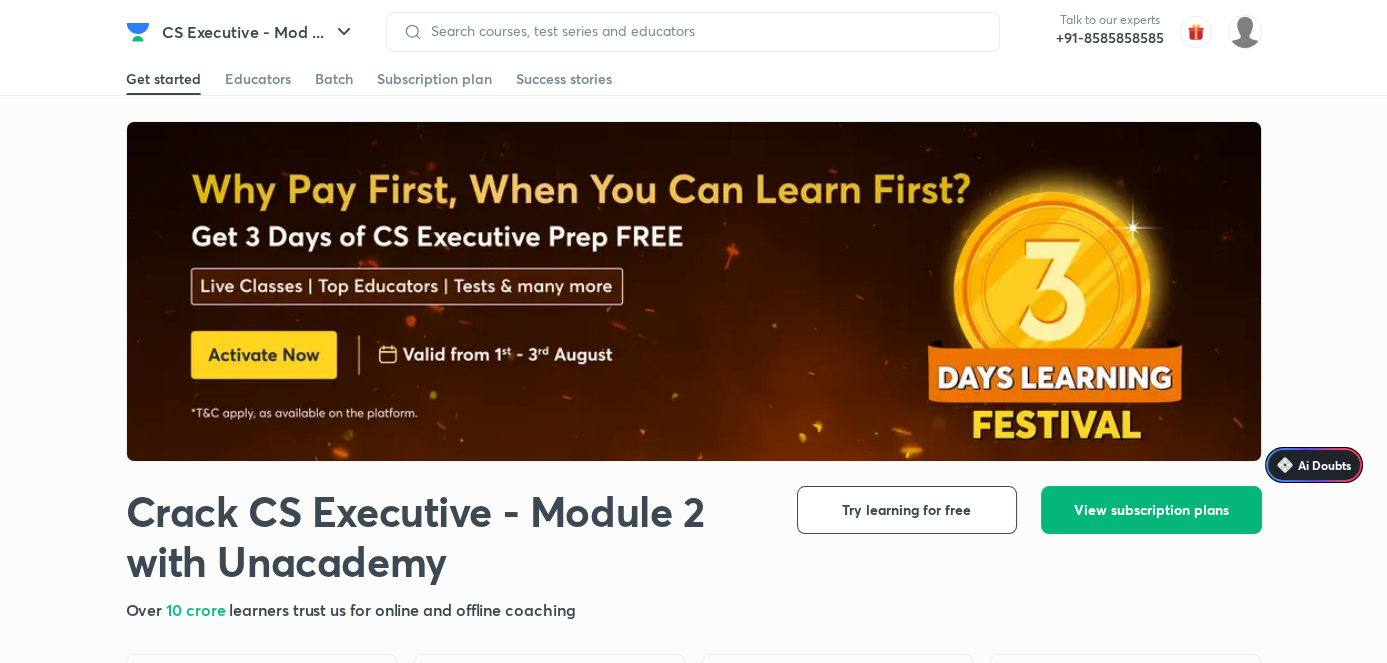 scroll, scrollTop: 436, scrollLeft: 0, axis: vertical 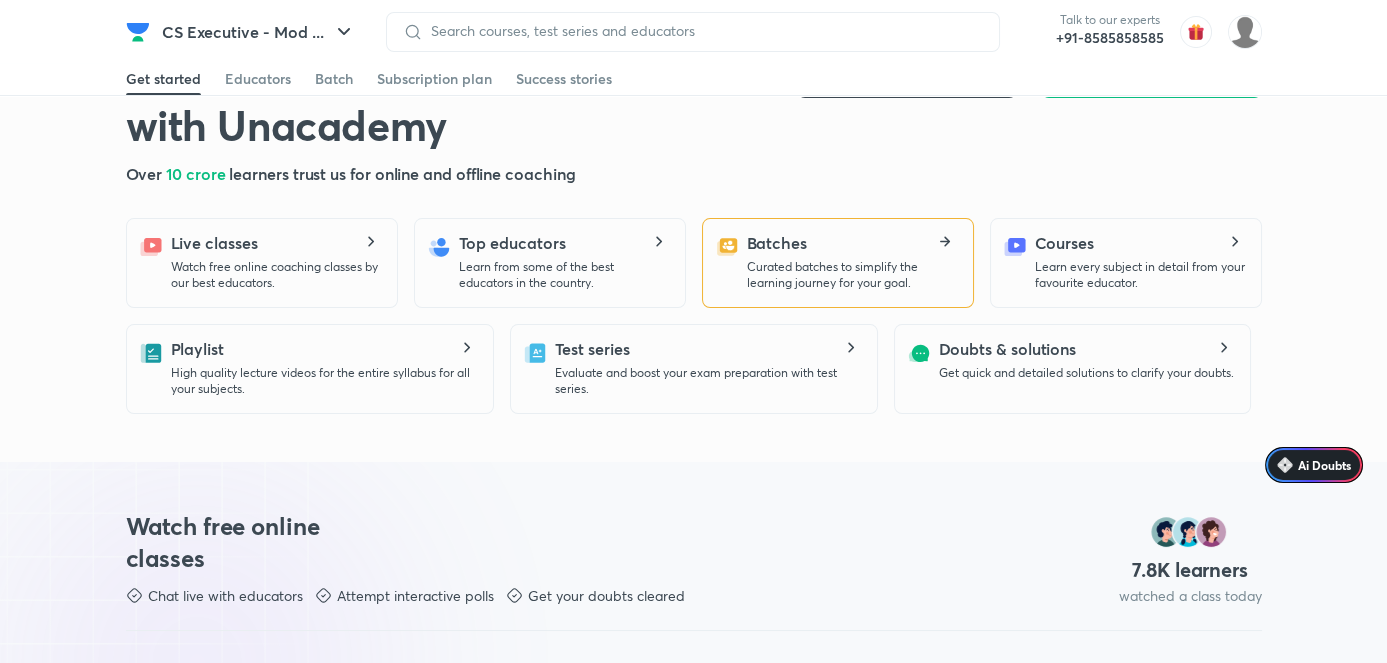 click on "Batches Curated batches to simplify the learning journey for your goal." at bounding box center [852, 261] 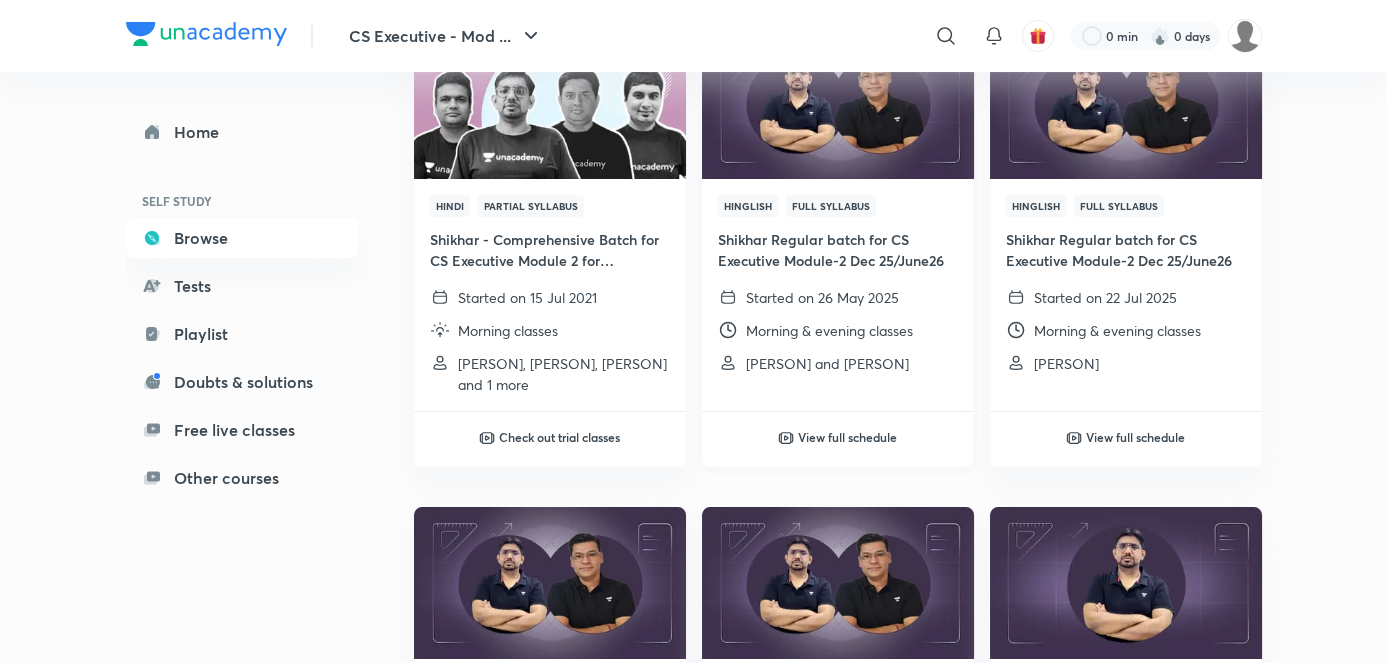 scroll, scrollTop: 690, scrollLeft: 0, axis: vertical 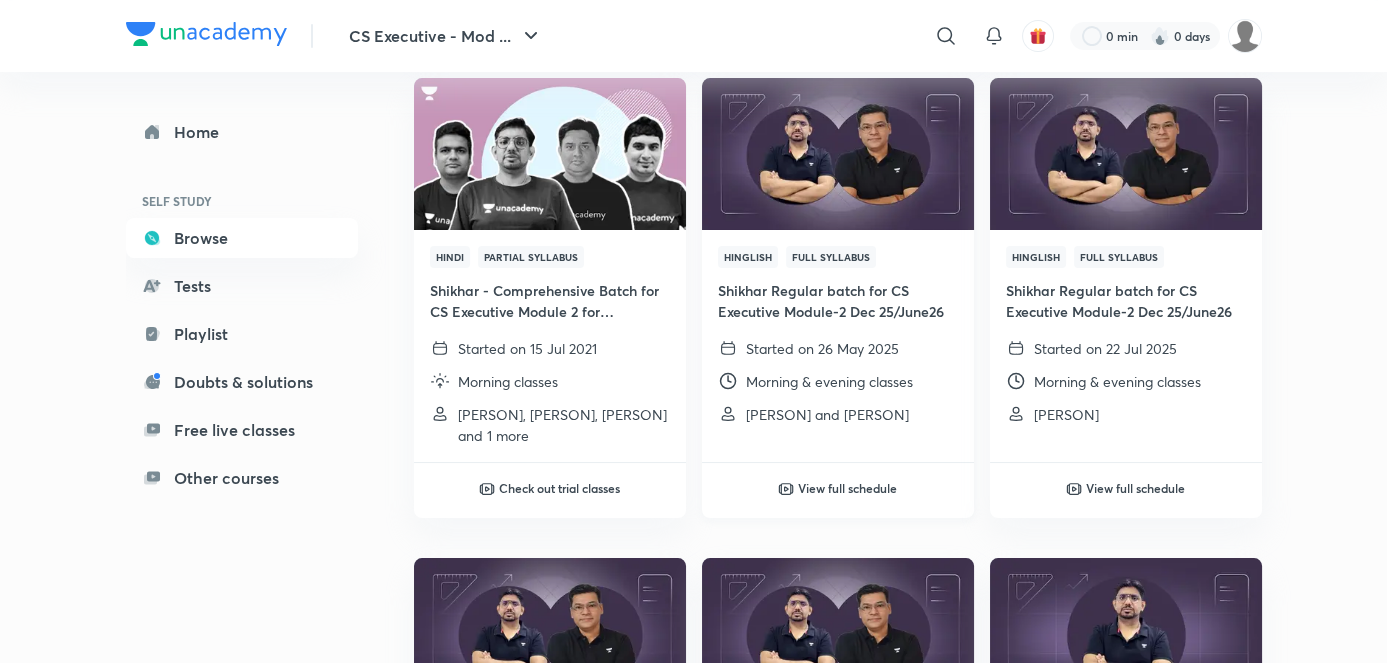 click at bounding box center (837, 153) 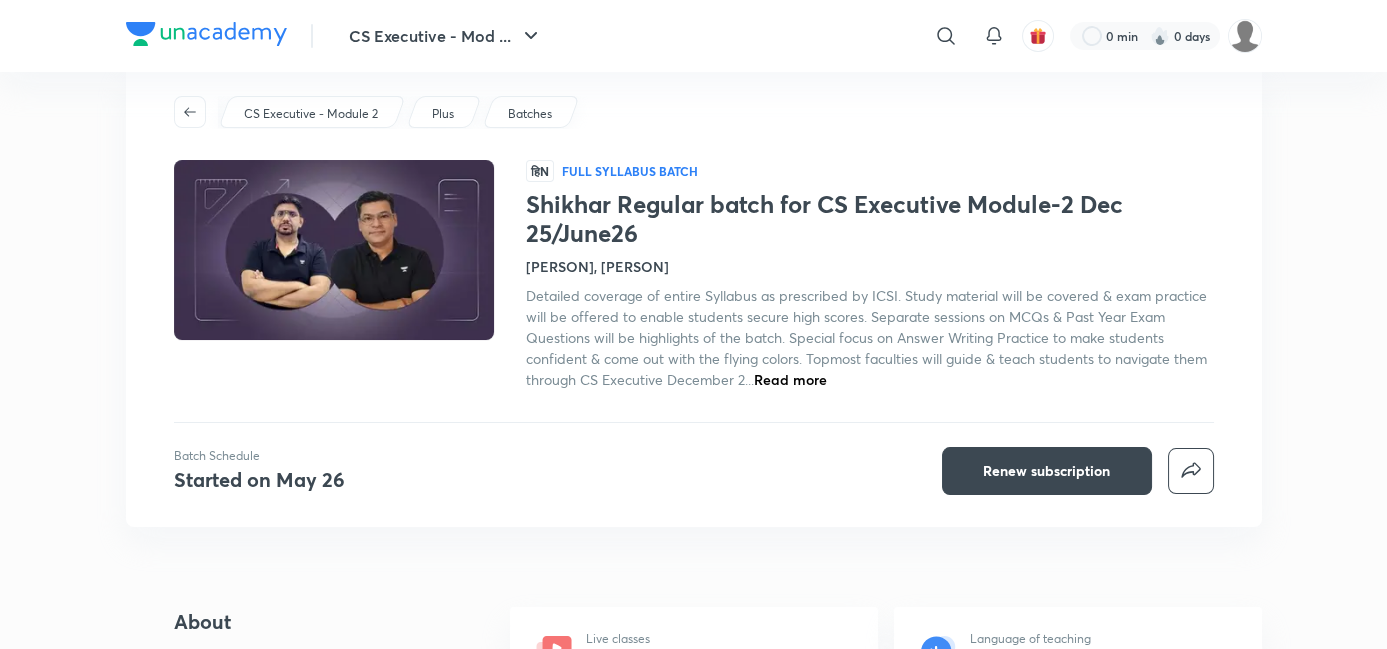 scroll, scrollTop: 0, scrollLeft: 0, axis: both 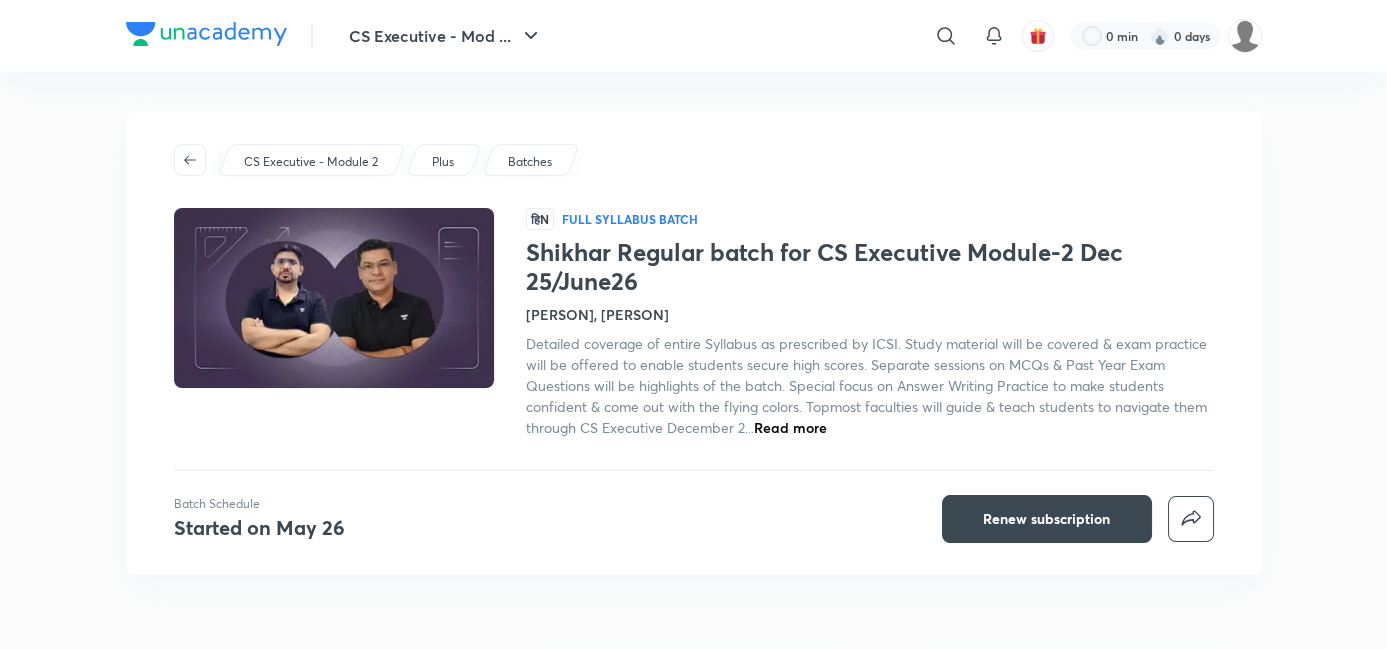 click on "Live classes 300" at bounding box center (694, 699) 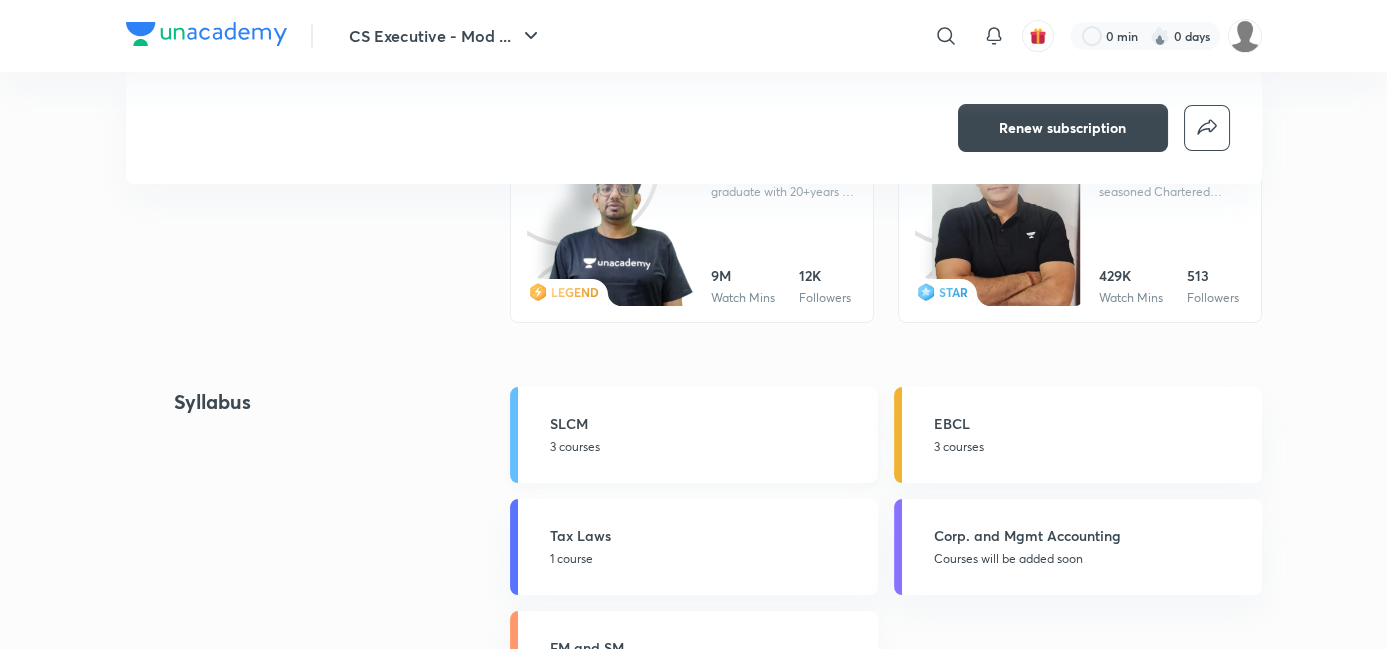 scroll, scrollTop: 1018, scrollLeft: 0, axis: vertical 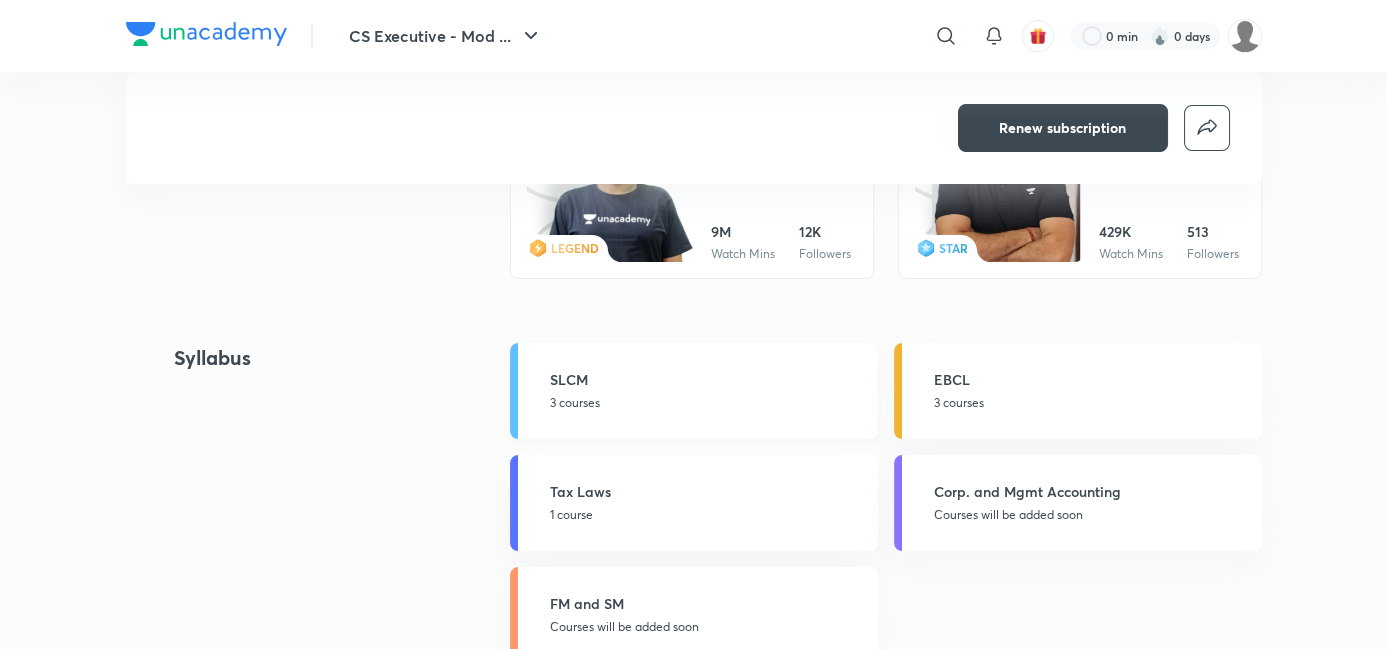 click on "3 courses" at bounding box center [708, 403] 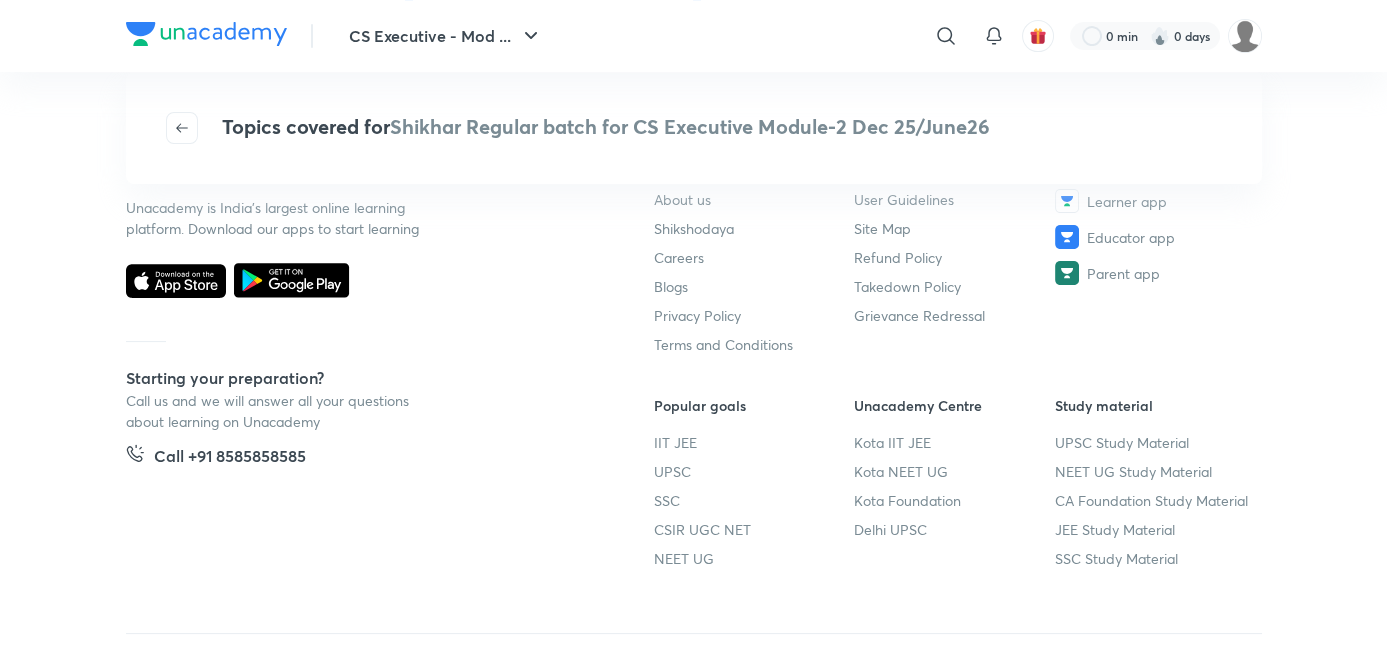 scroll, scrollTop: 0, scrollLeft: 0, axis: both 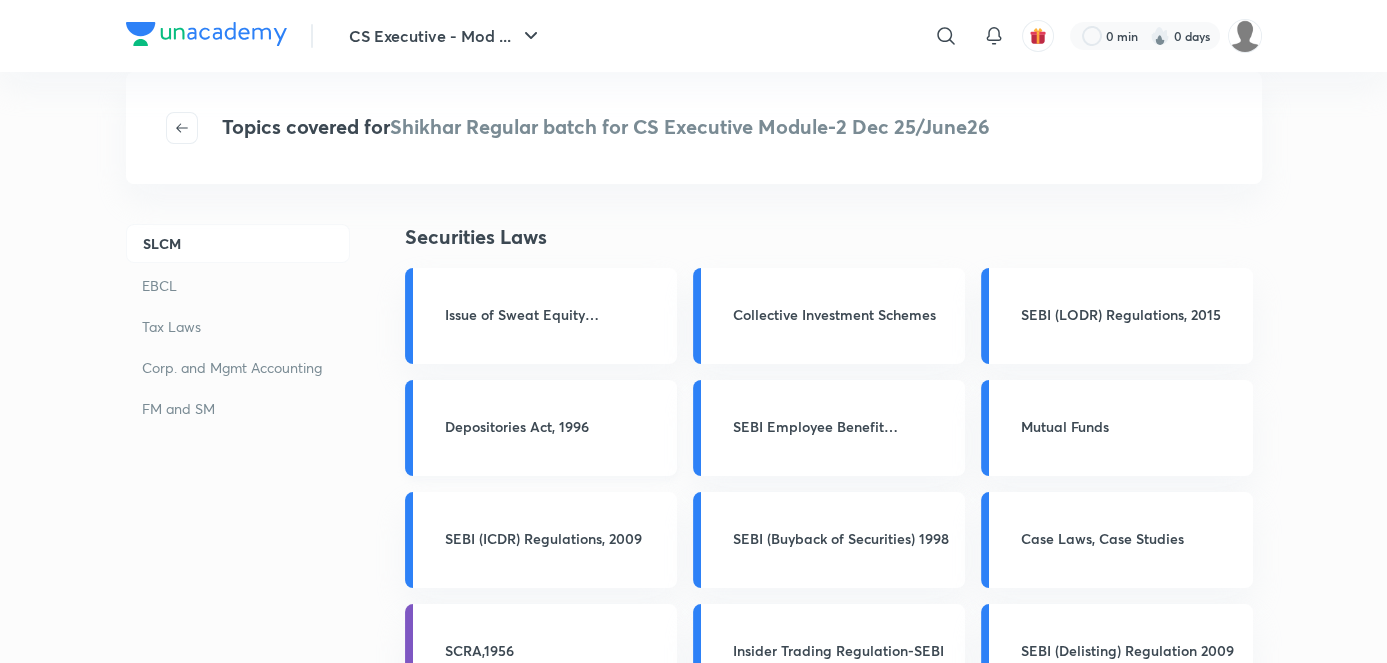 click on "Depositories Act, 1996" at bounding box center [555, 426] 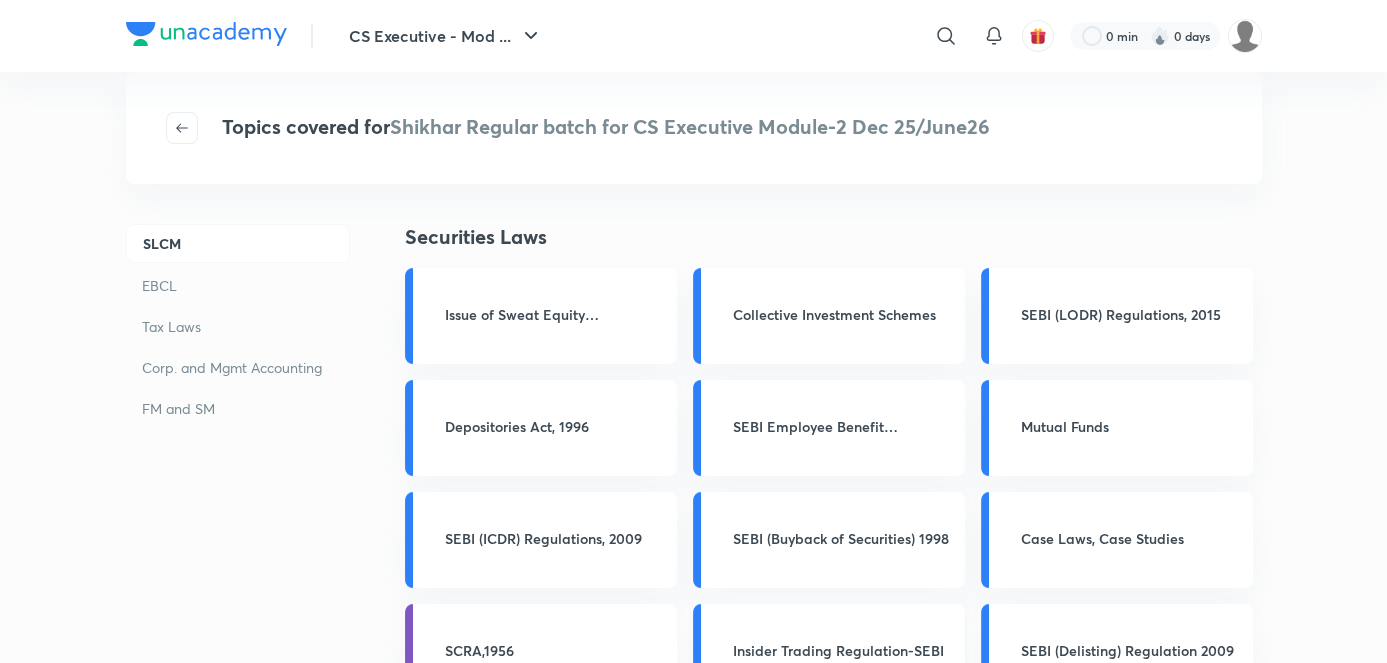click on "Insider Trading Regulation-SEBI" at bounding box center (843, 650) 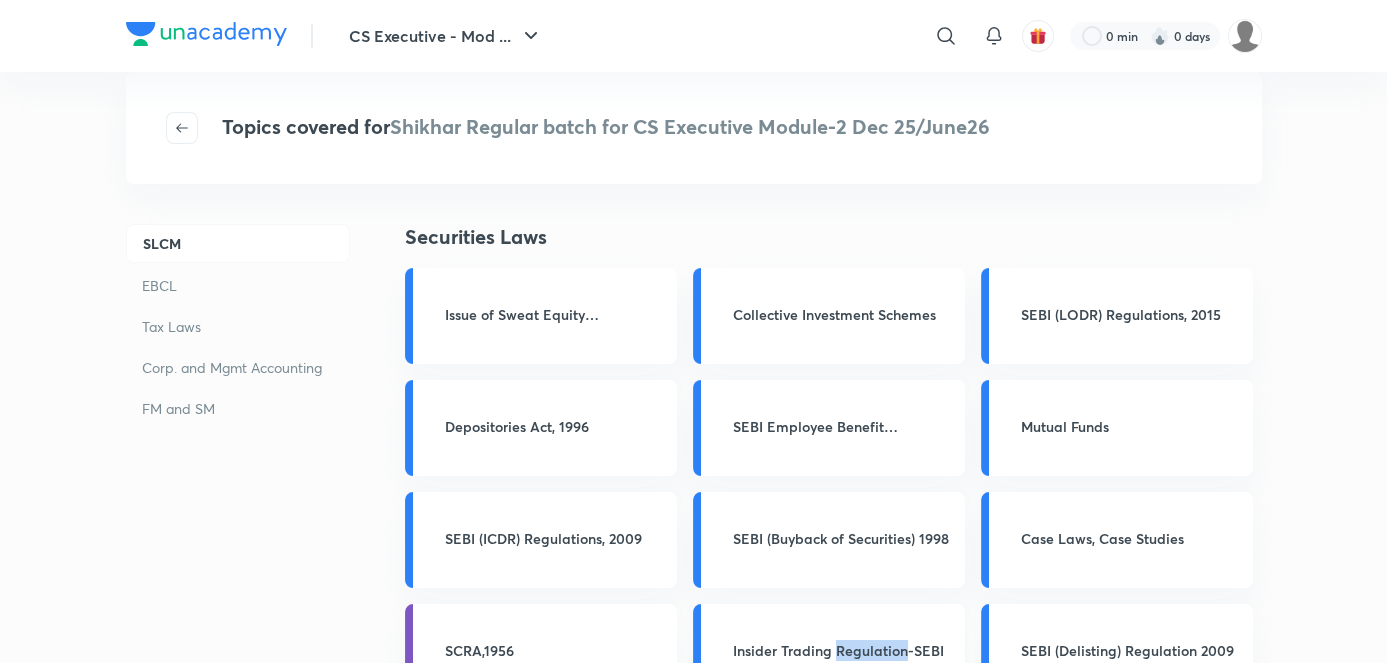 click on "Insider Trading Regulation-SEBI" at bounding box center (829, 652) 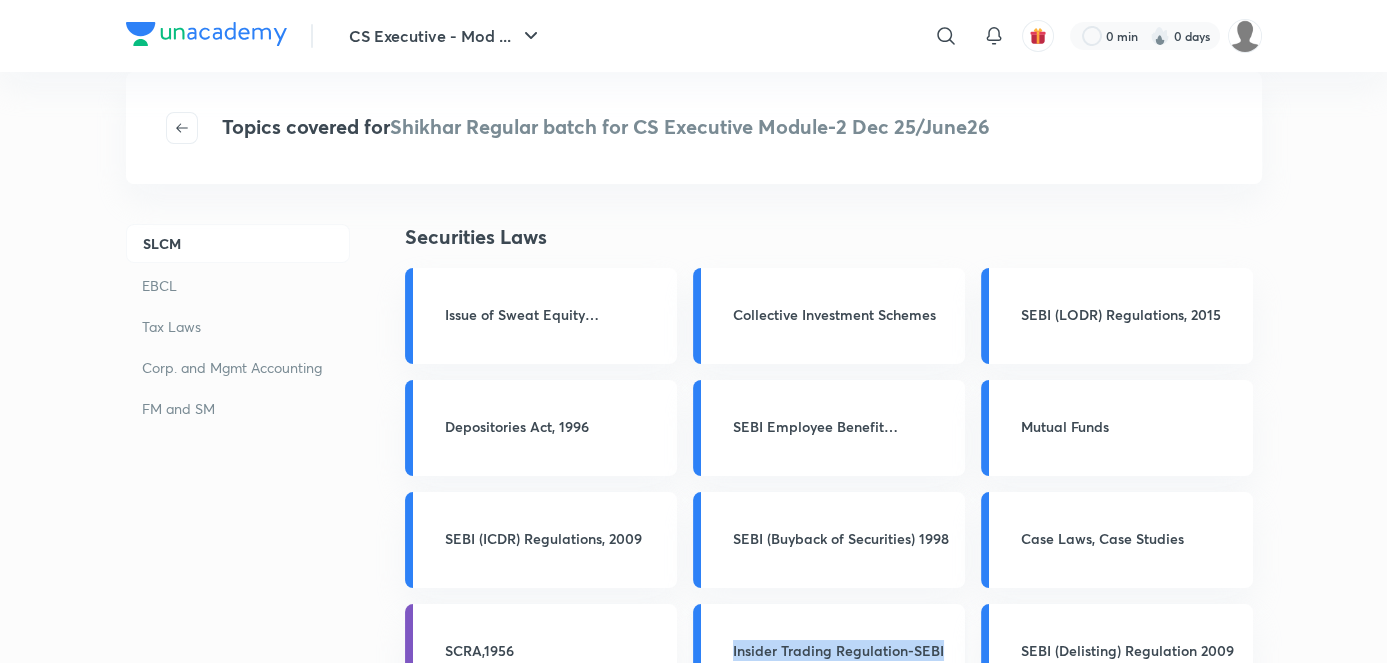 click on "Insider Trading Regulation-SEBI" at bounding box center [829, 652] 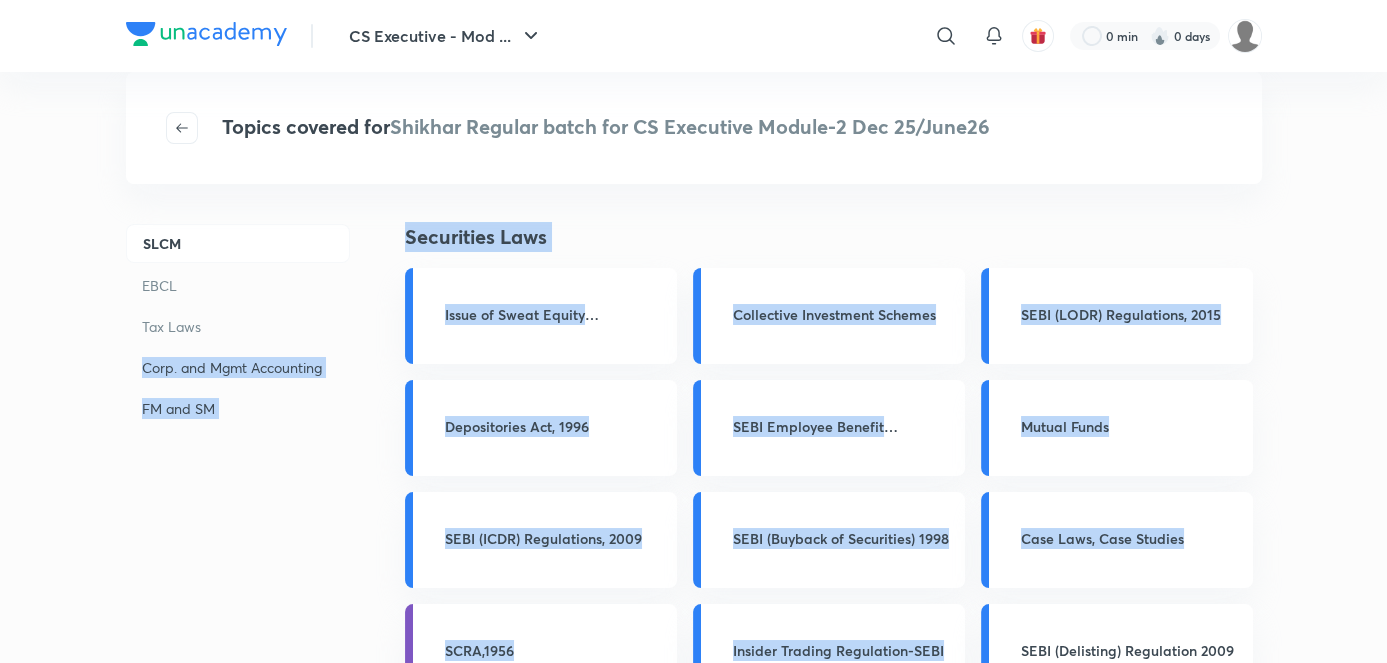 drag, startPoint x: 722, startPoint y: 579, endPoint x: 41, endPoint y: 364, distance: 714.13306 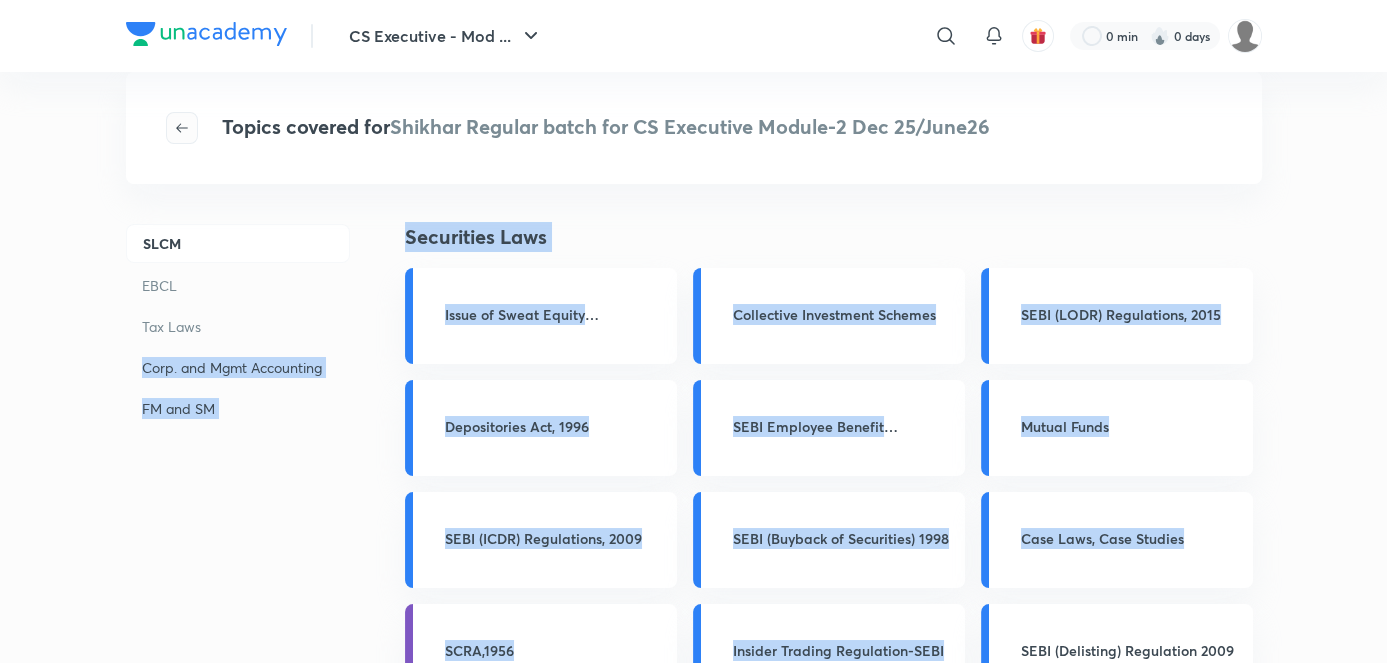 click at bounding box center [182, 128] 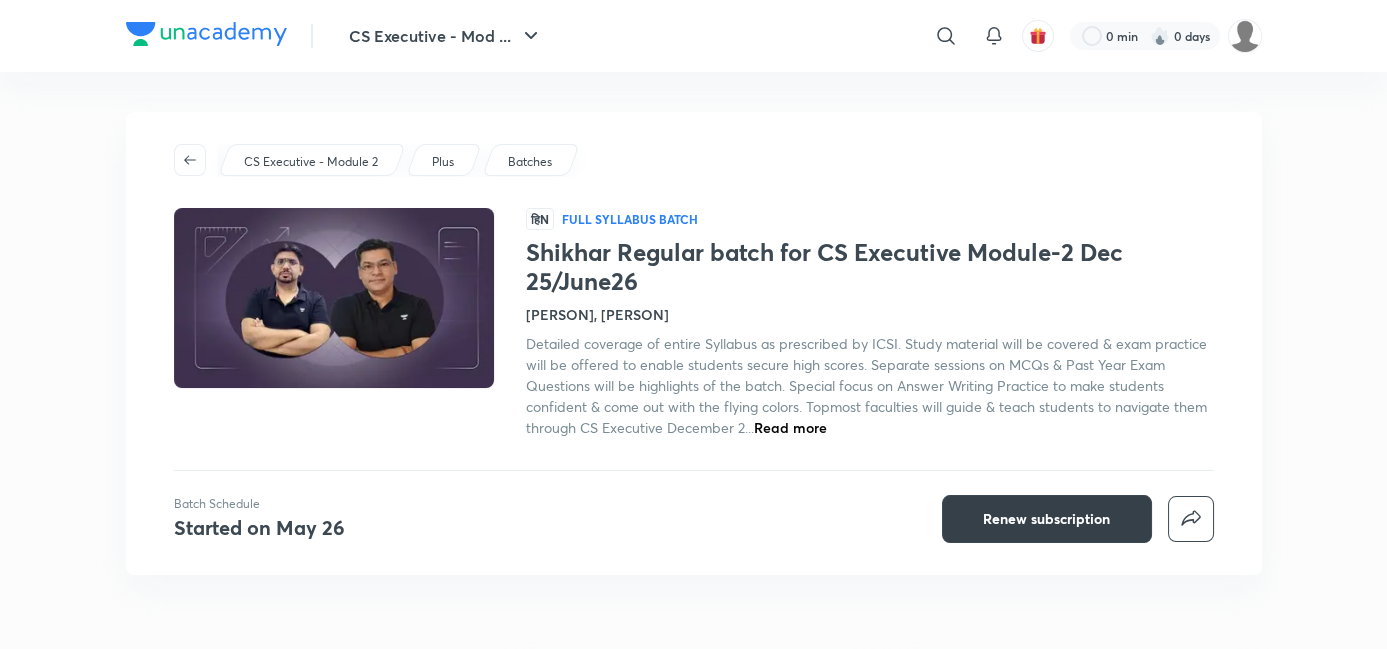click on "Renew subscription" at bounding box center (1047, 519) 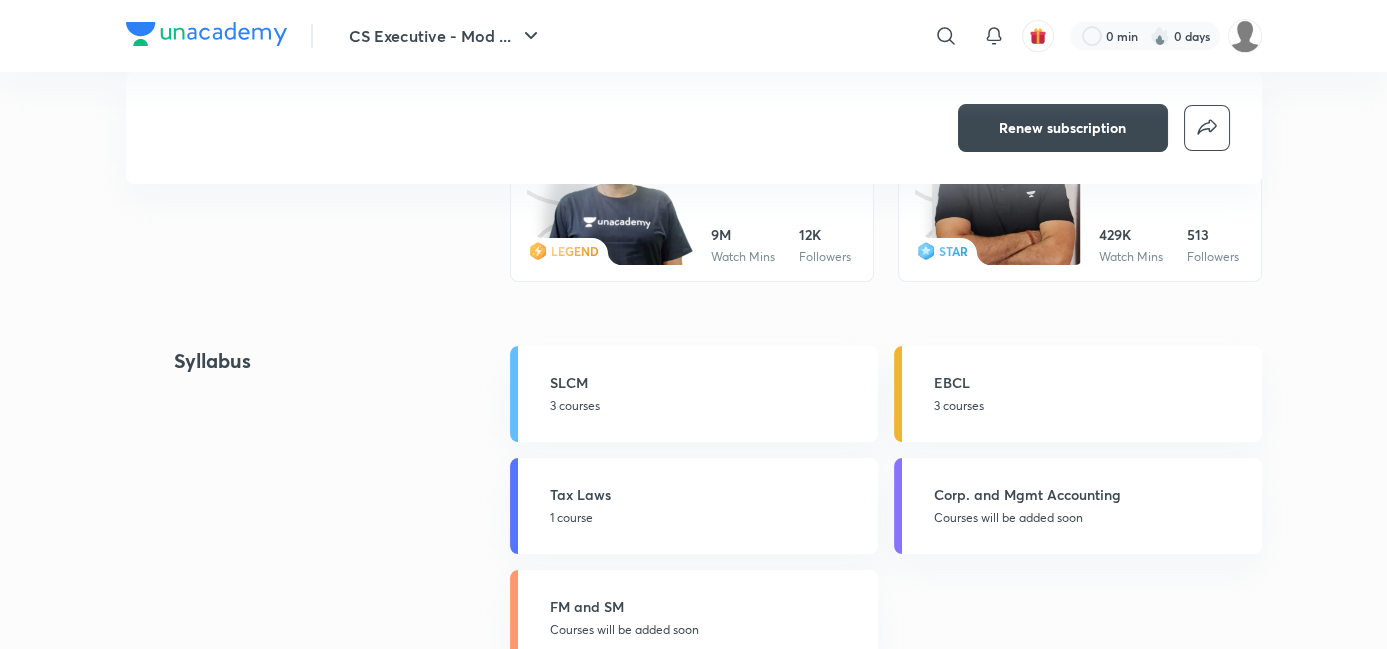 scroll, scrollTop: 1018, scrollLeft: 0, axis: vertical 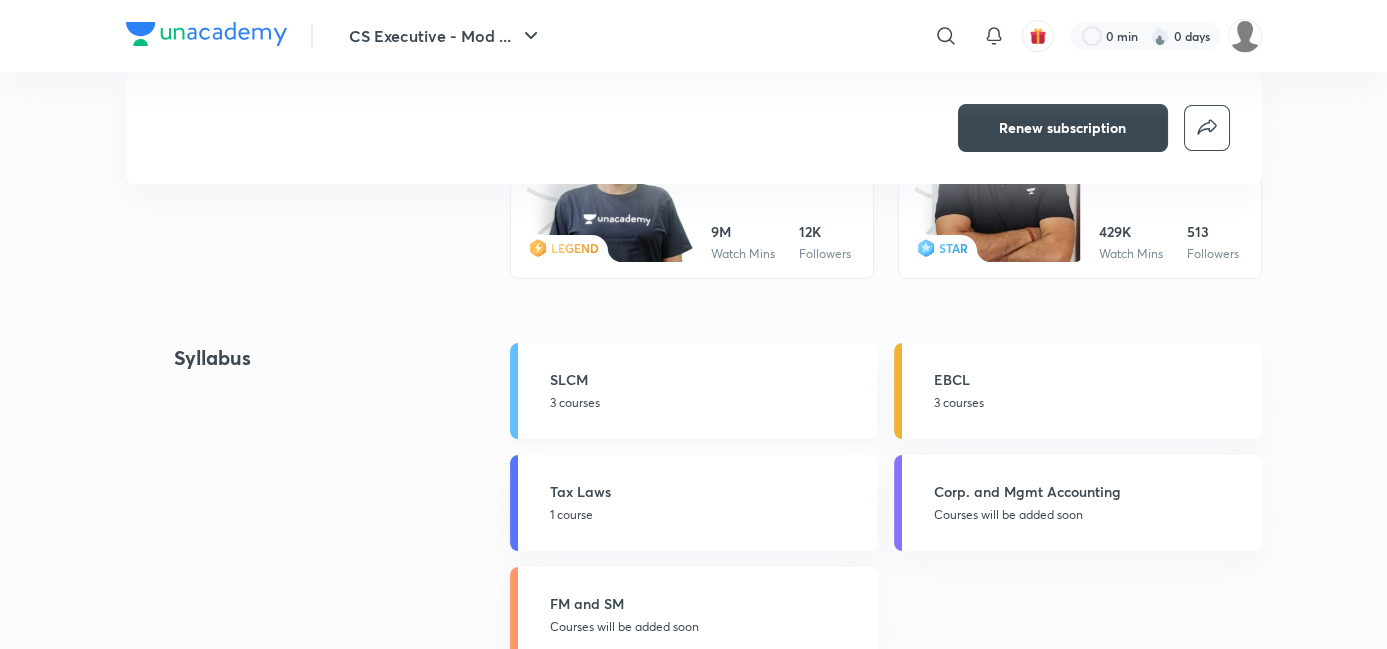 click on "SLCM" at bounding box center [708, 379] 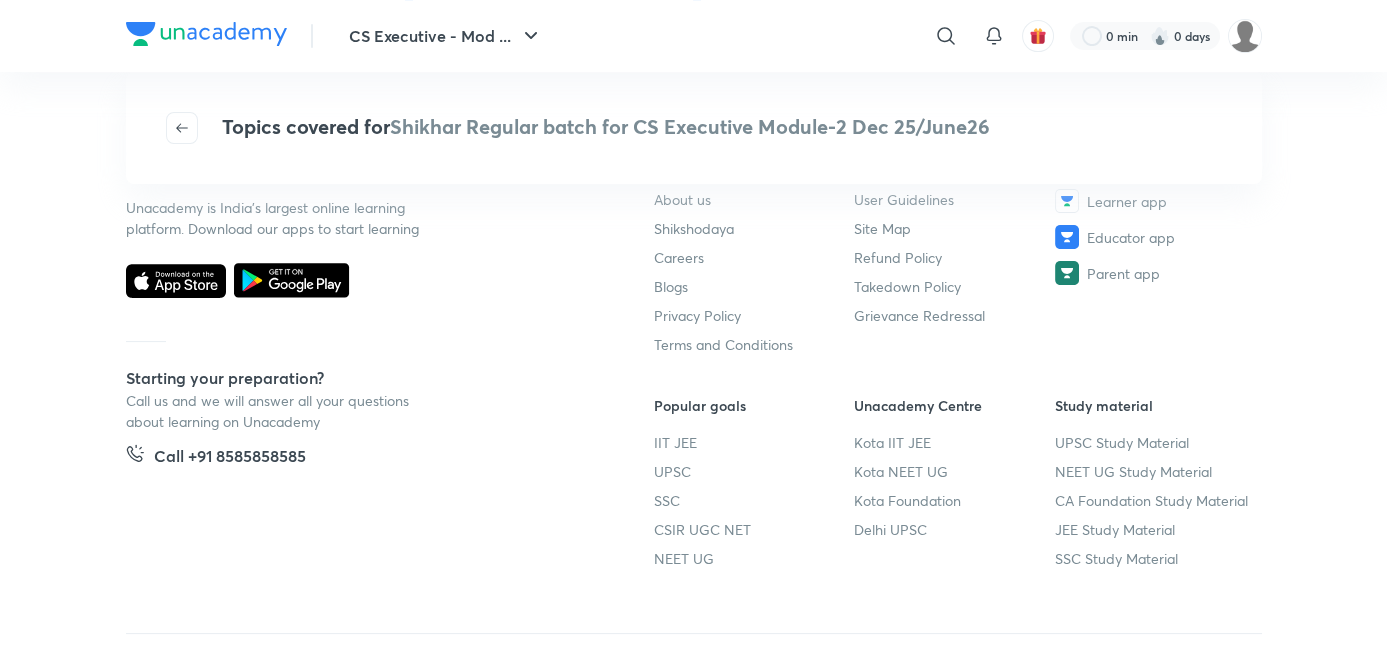 scroll, scrollTop: 0, scrollLeft: 0, axis: both 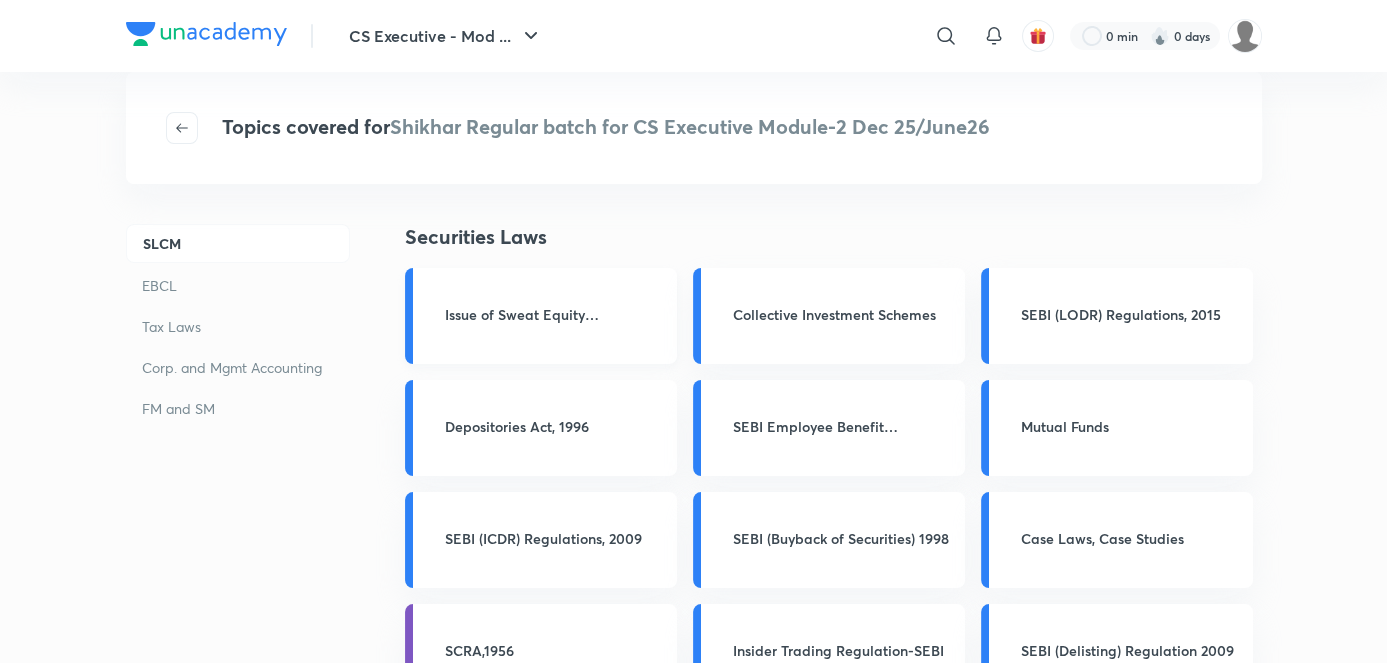 click on "Issue of Sweat Equity Regulations" at bounding box center [555, 314] 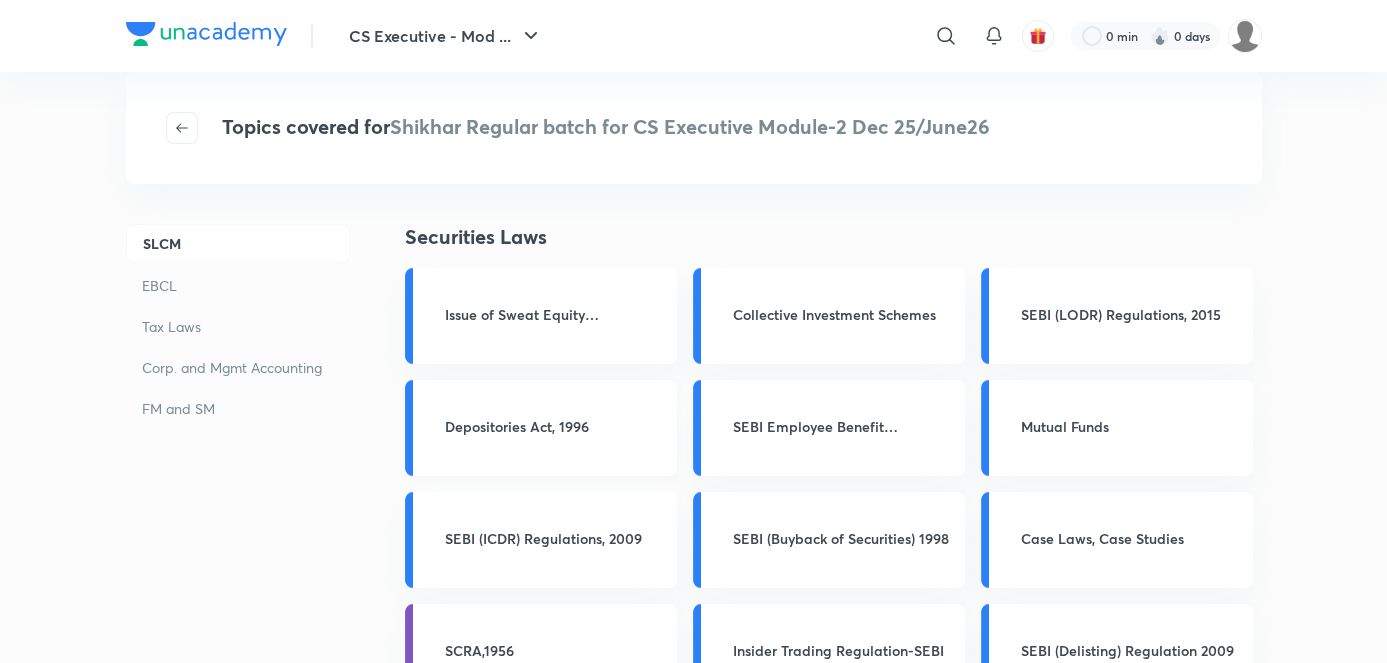 click on "Depositories Act, 1996" at bounding box center [555, 426] 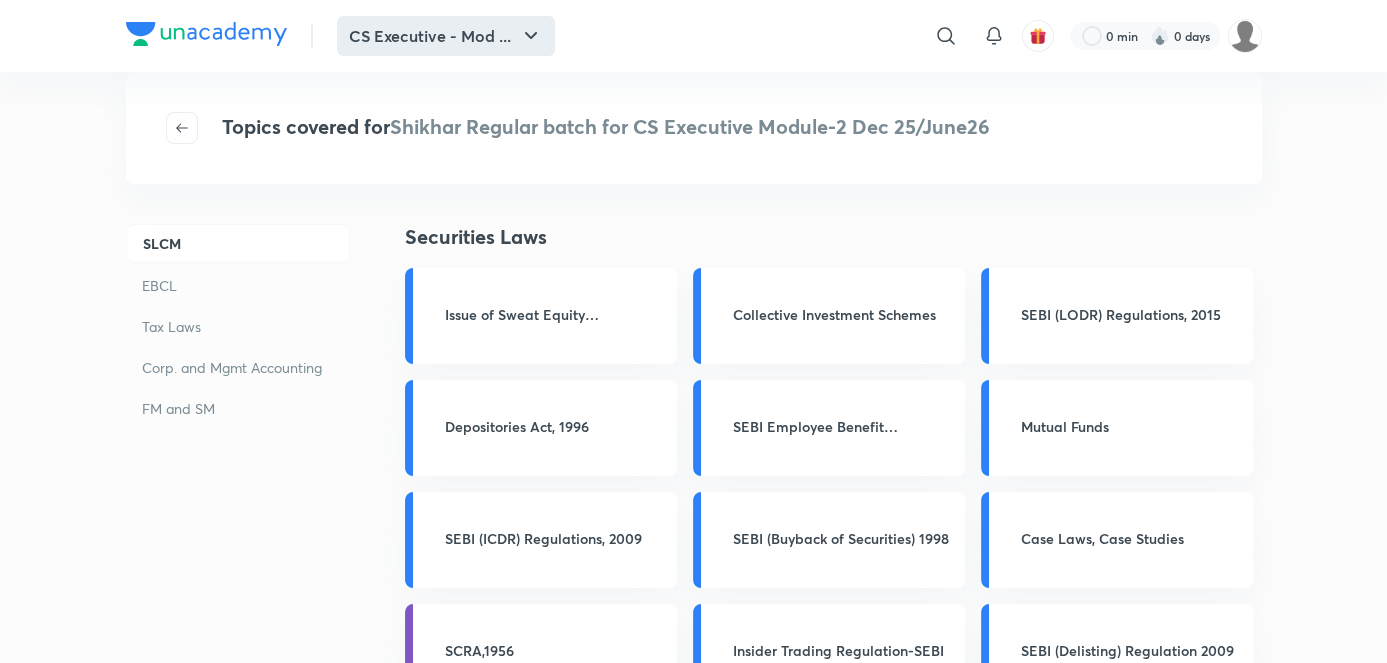 click on "CS Executive - Mod ..." at bounding box center [446, 36] 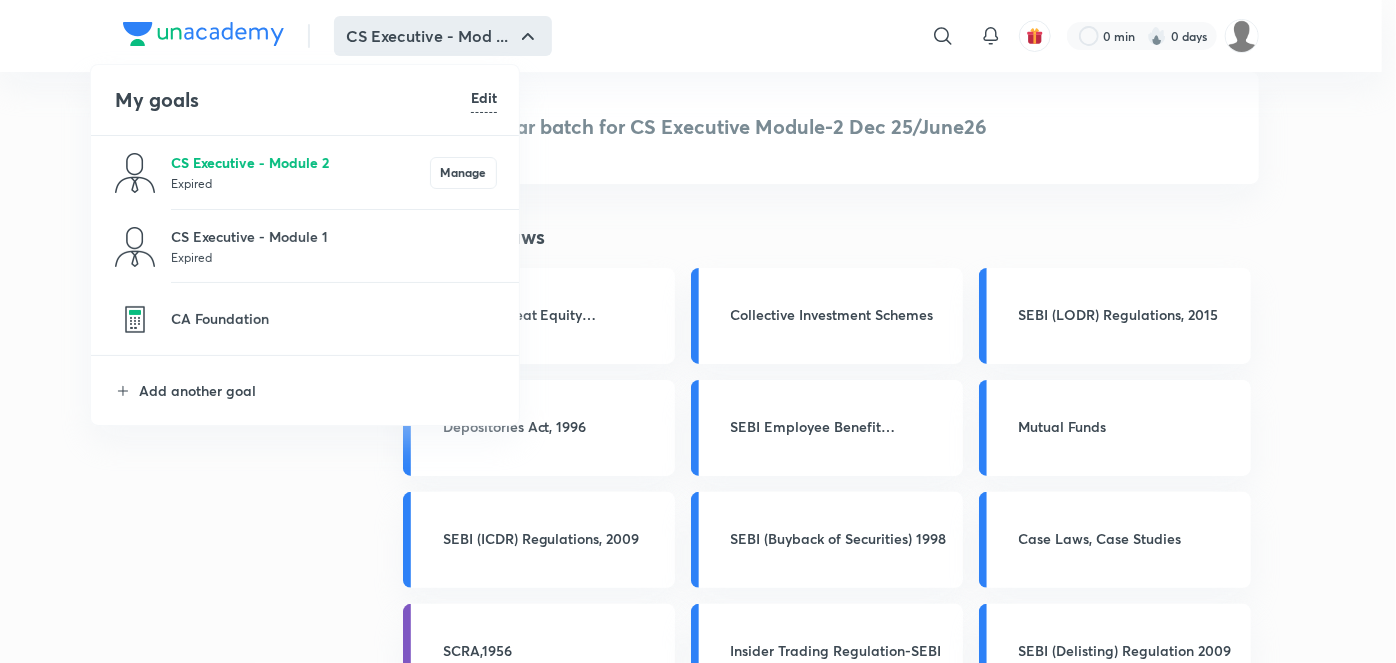 click on "CS Executive - Module 2" at bounding box center [300, 162] 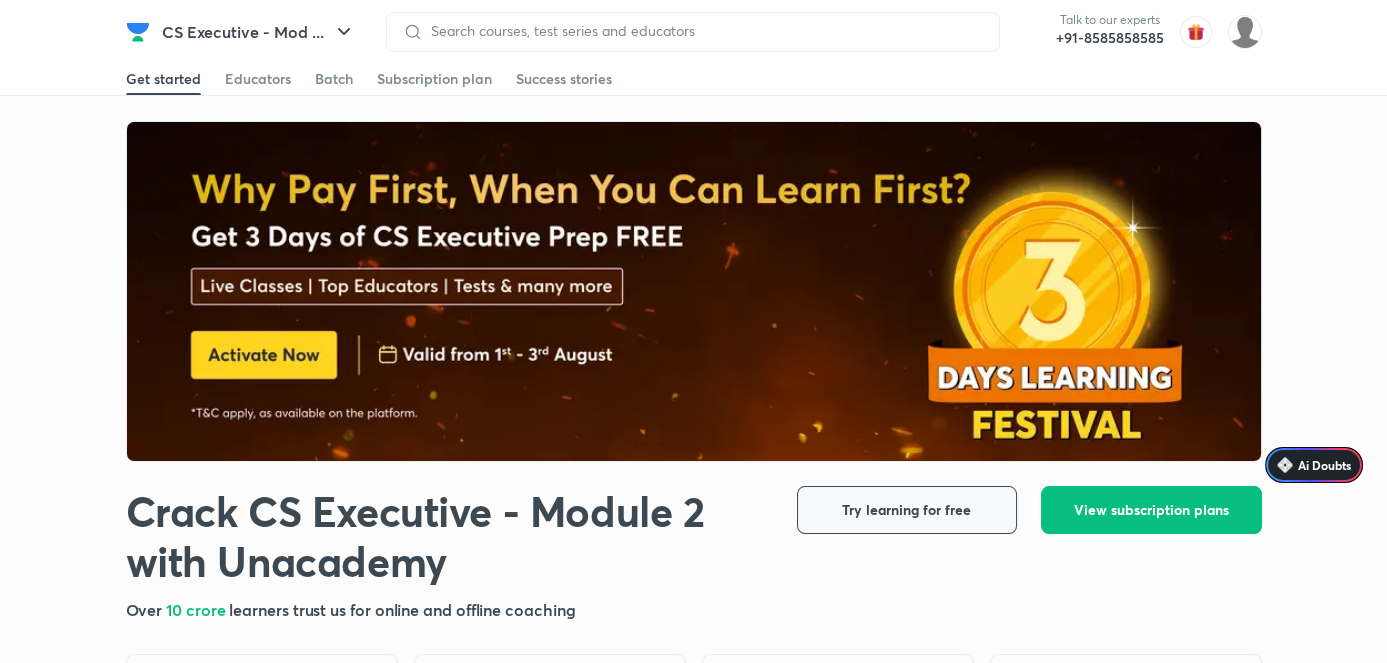 click on "Try learning for free" at bounding box center [906, 510] 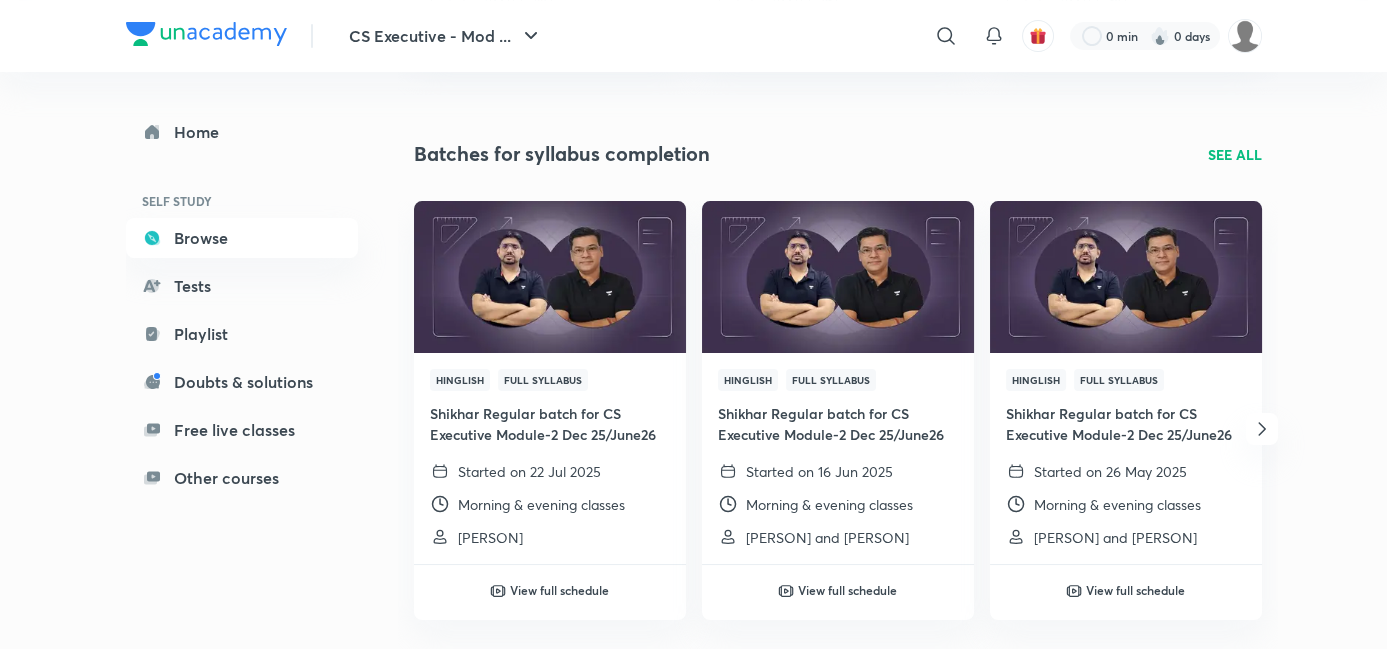 scroll, scrollTop: 618, scrollLeft: 0, axis: vertical 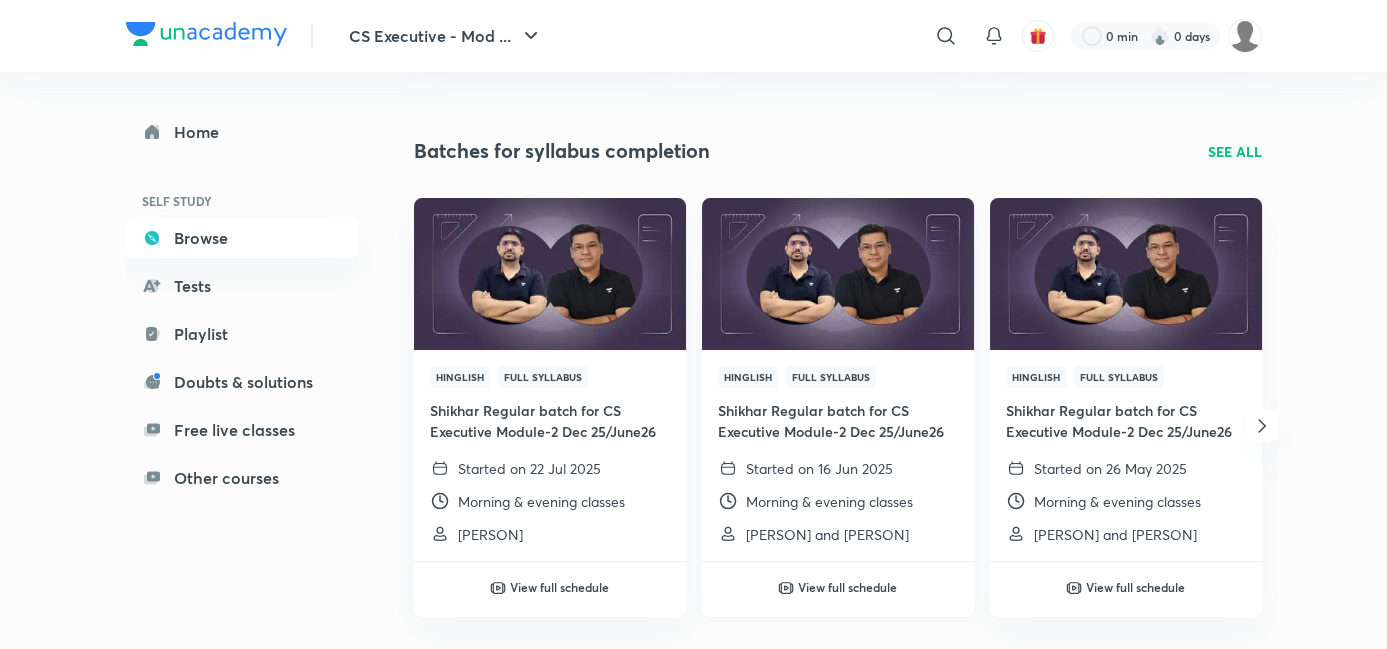 click on "View full schedule" at bounding box center (847, 587) 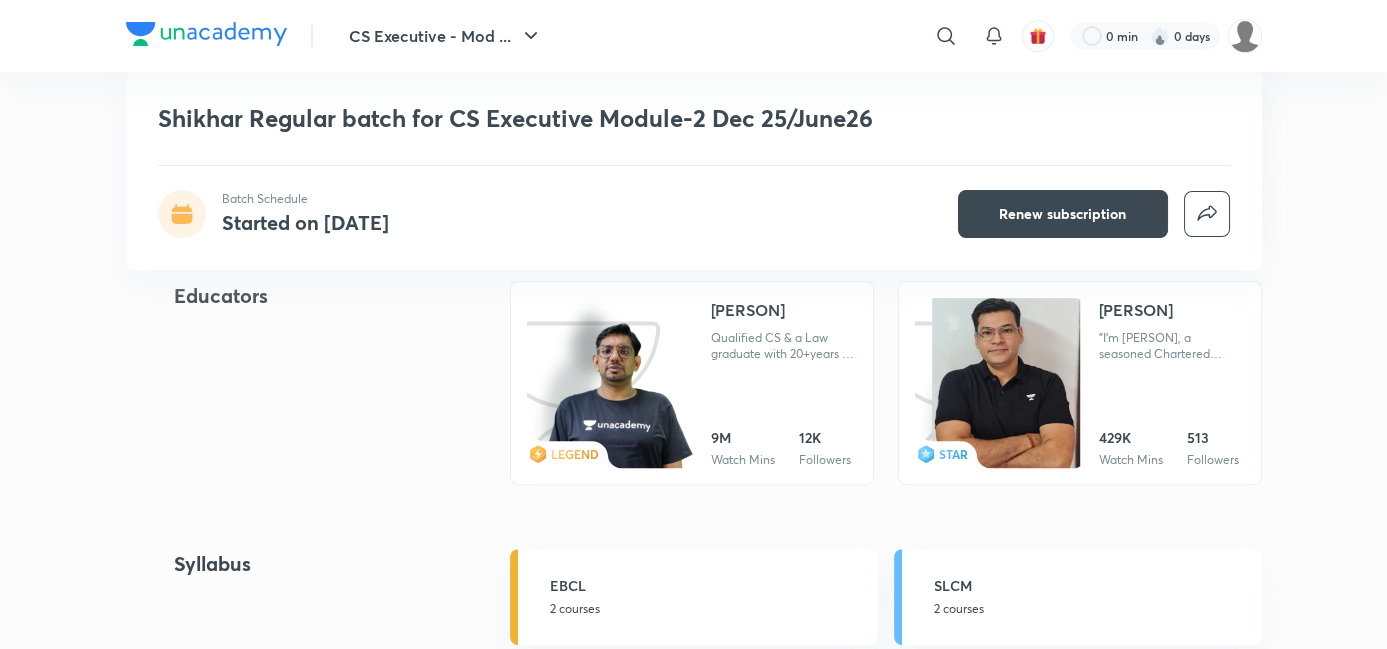 scroll, scrollTop: 1600, scrollLeft: 0, axis: vertical 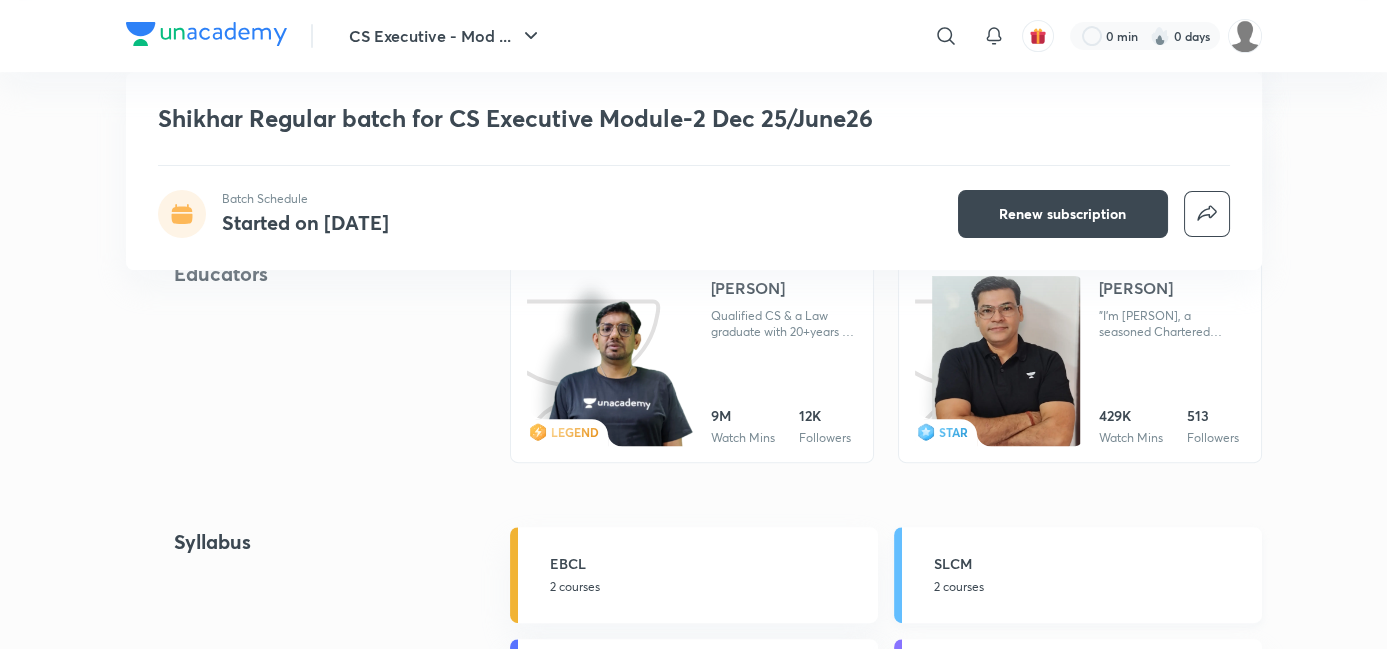 click on "SLCM" at bounding box center [1092, 563] 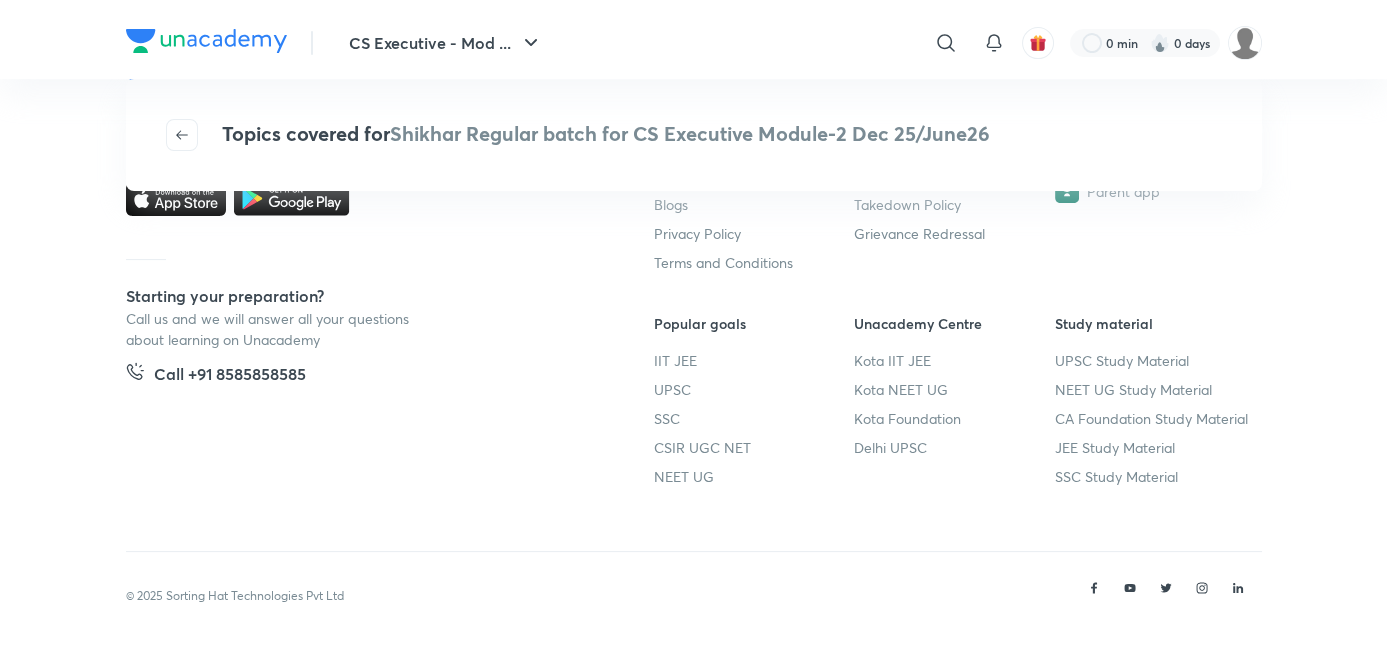scroll, scrollTop: 0, scrollLeft: 0, axis: both 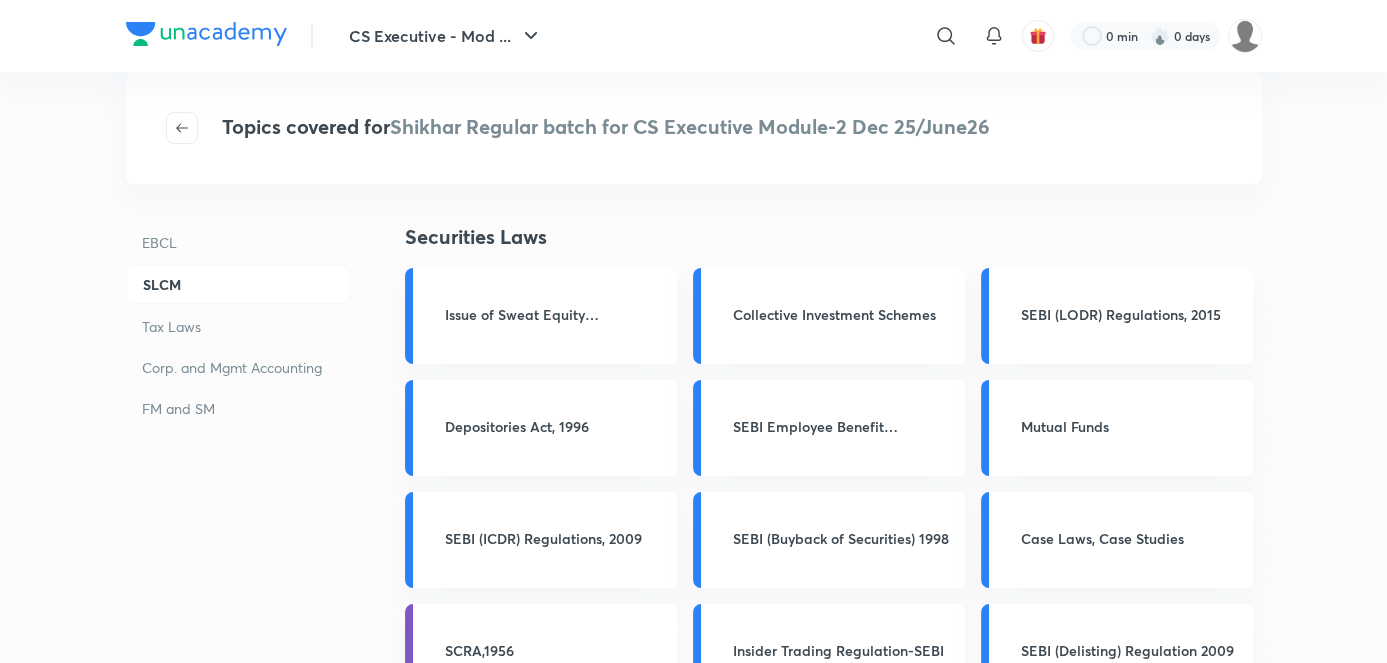 click on "Insider Trading Regulation-SEBI" at bounding box center [843, 650] 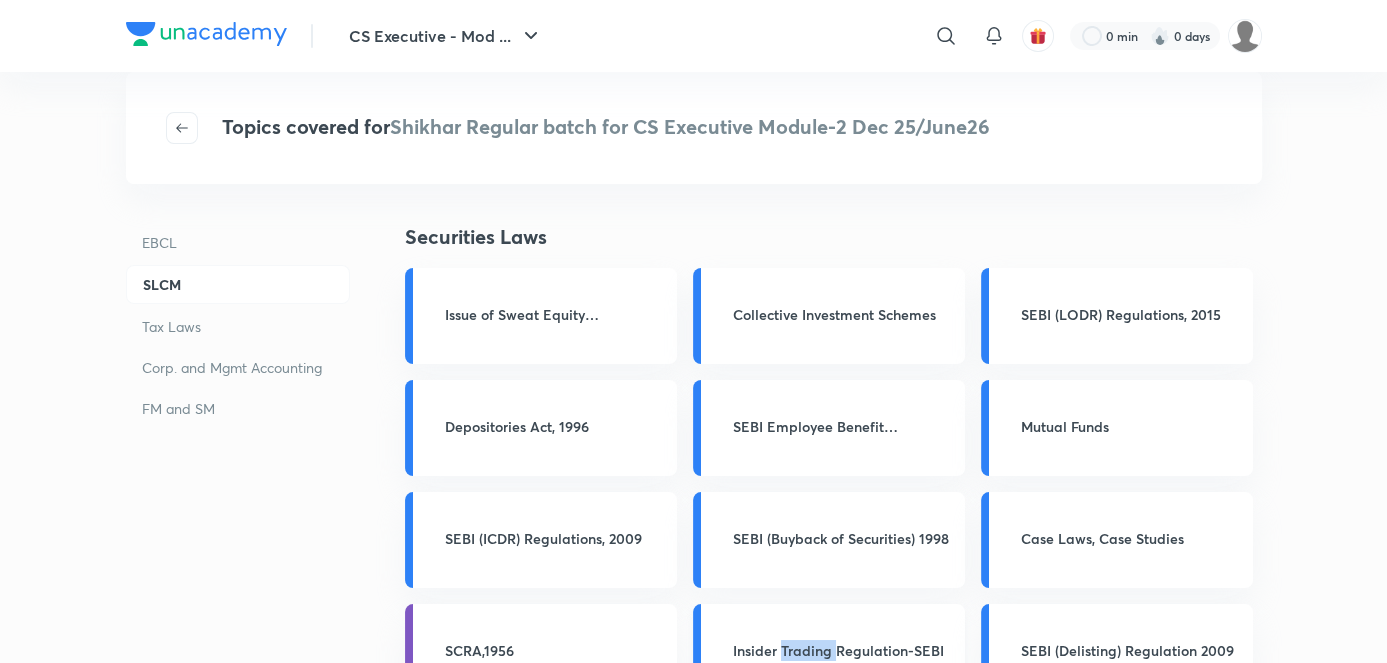 click on "Insider Trading Regulation-SEBI" at bounding box center (843, 650) 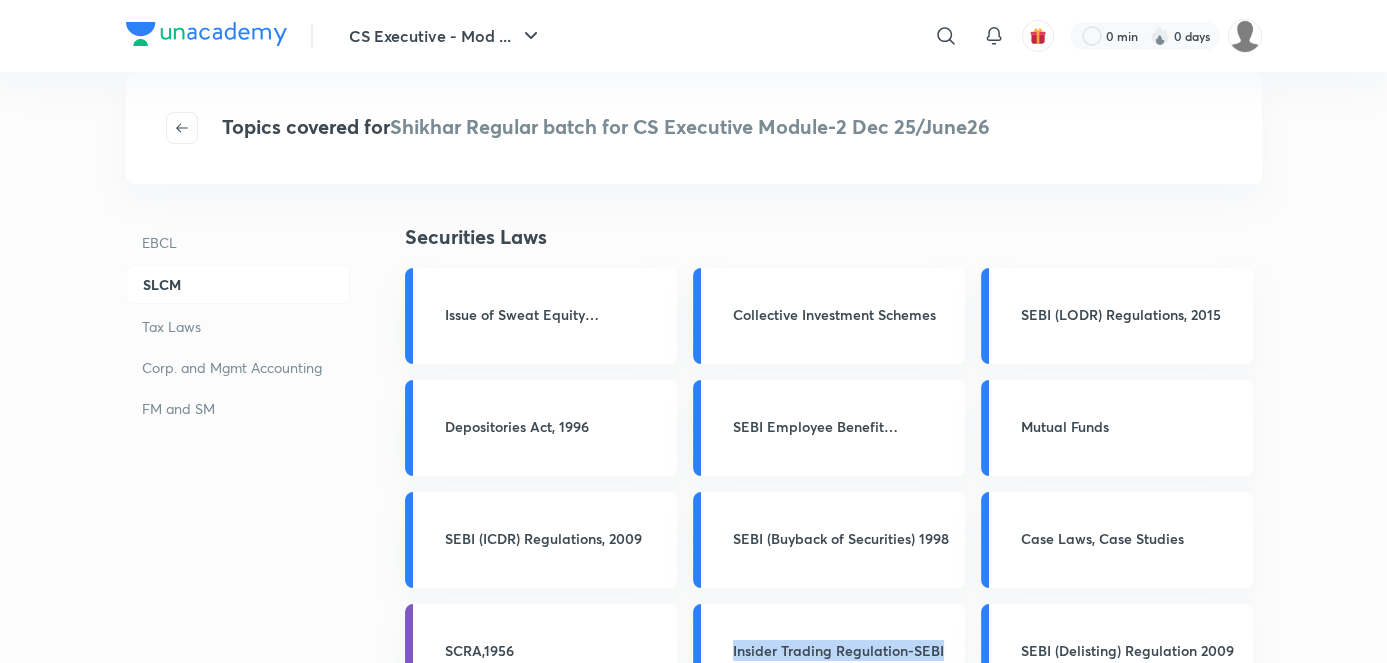 click on "Insider Trading Regulation-SEBI" at bounding box center [843, 650] 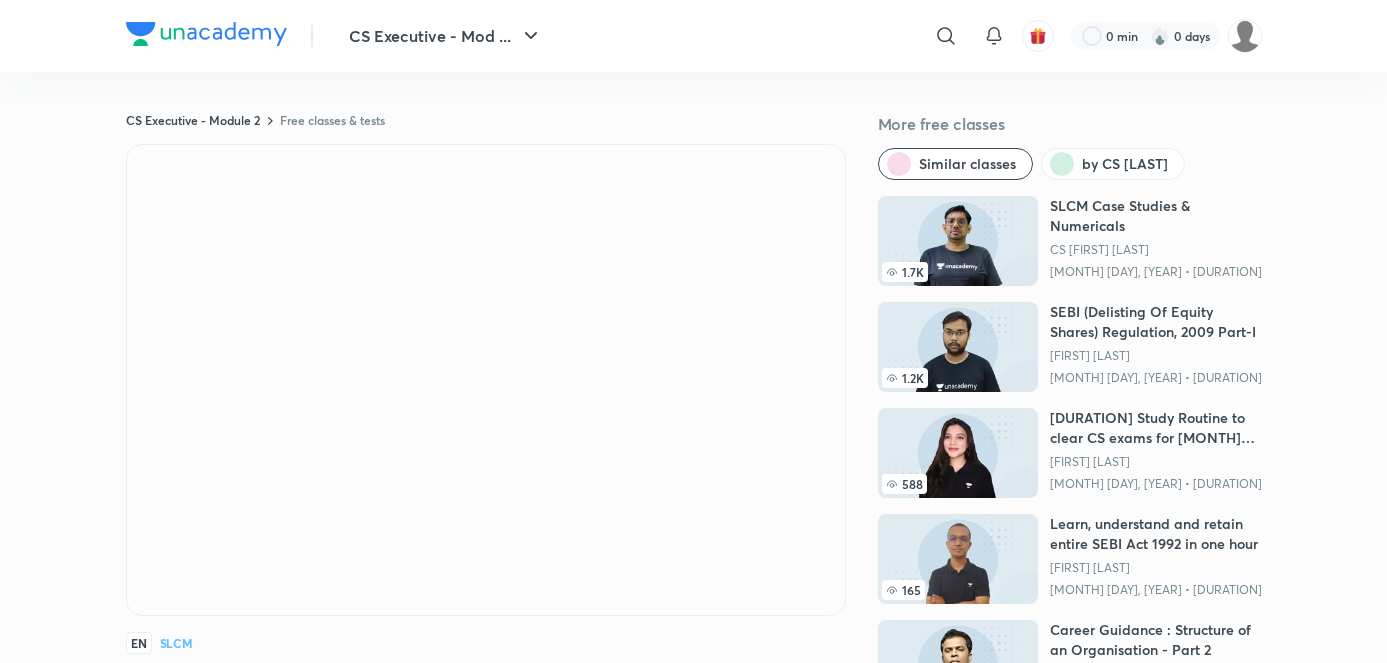 scroll, scrollTop: 0, scrollLeft: 0, axis: both 